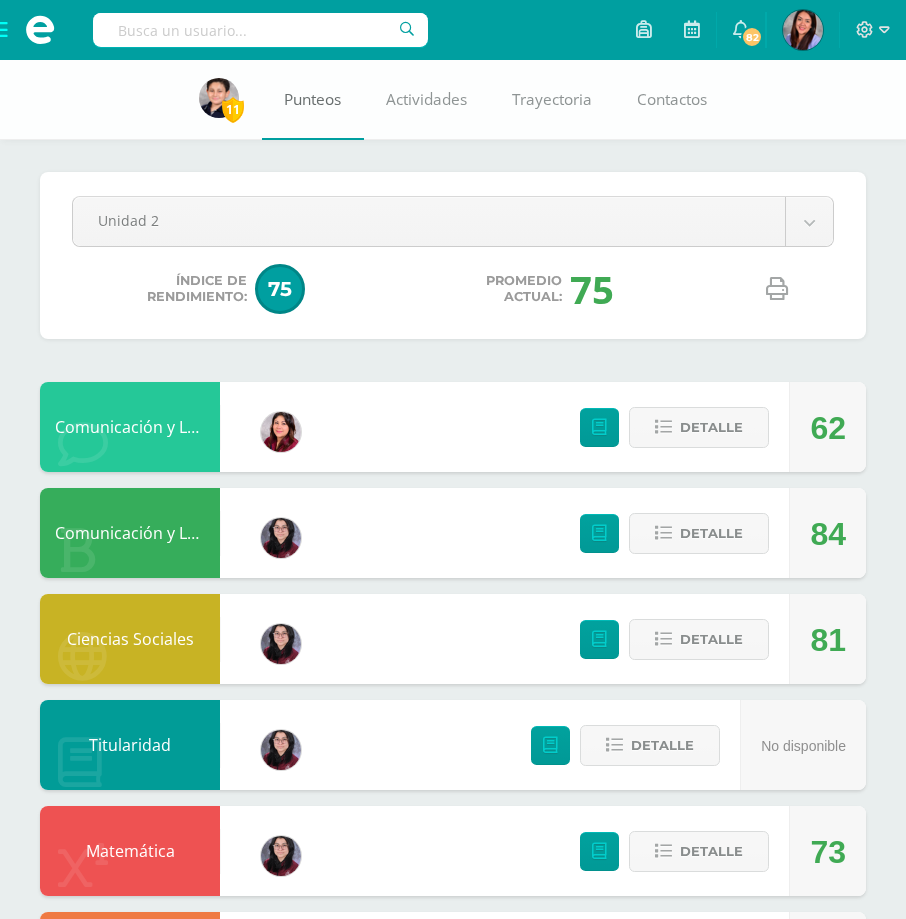 scroll, scrollTop: 0, scrollLeft: 0, axis: both 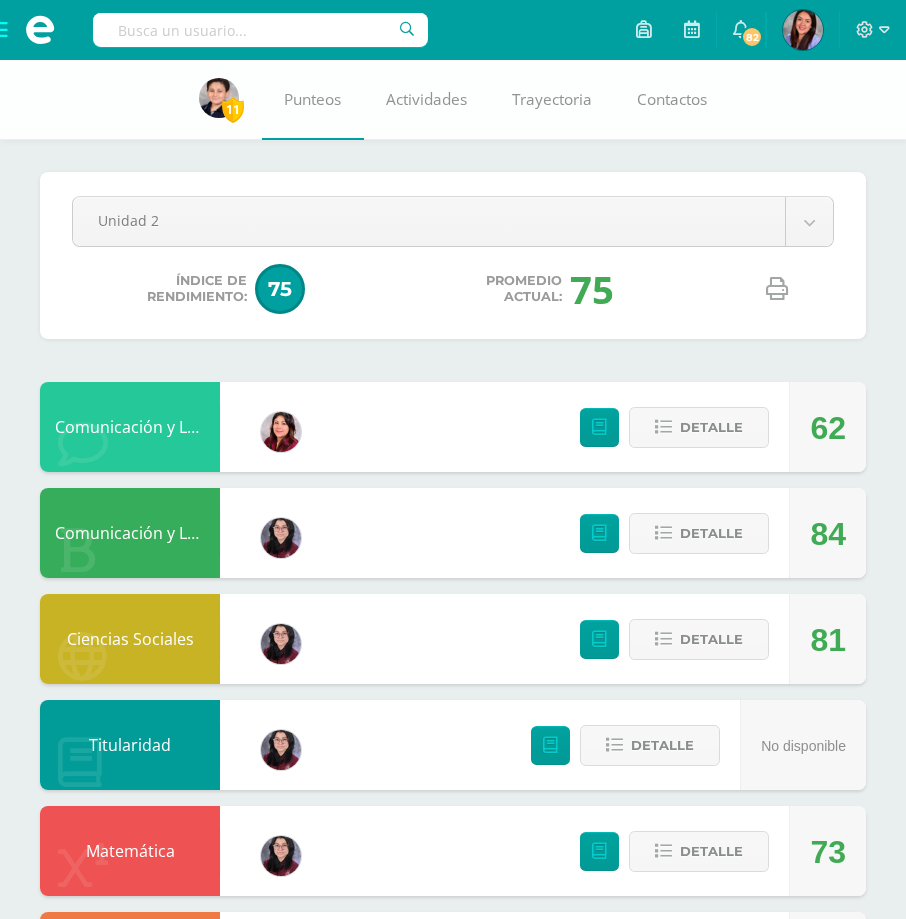 click on "11" at bounding box center [233, 109] 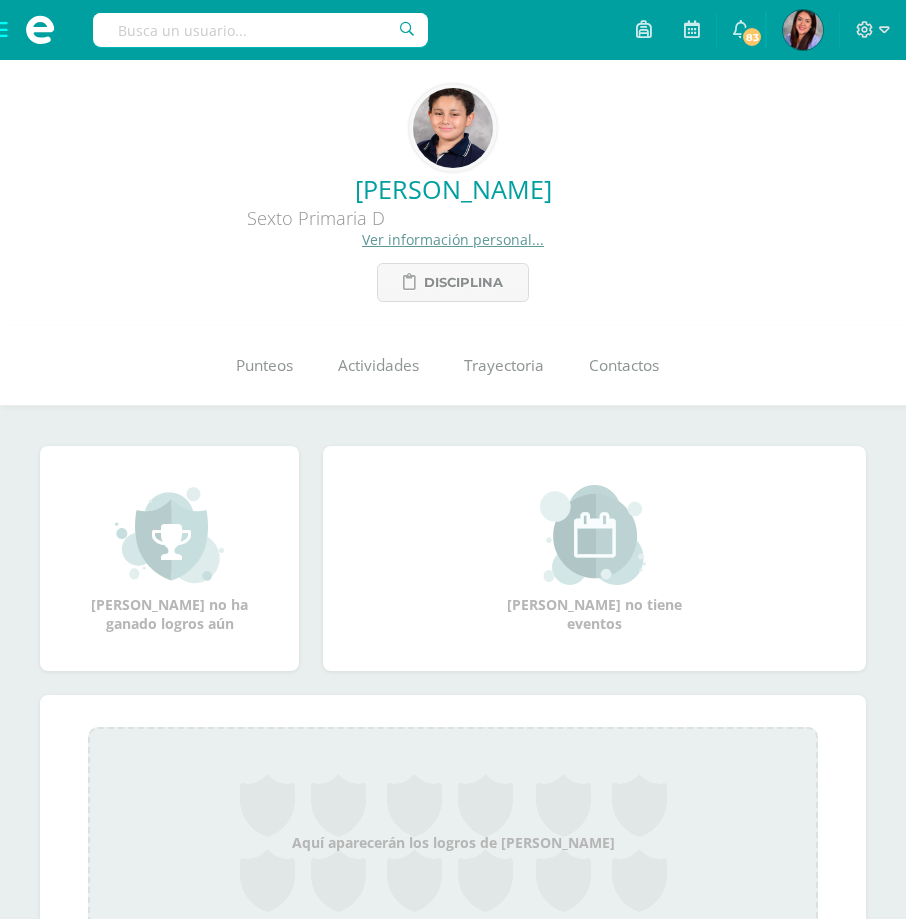 scroll, scrollTop: 0, scrollLeft: 0, axis: both 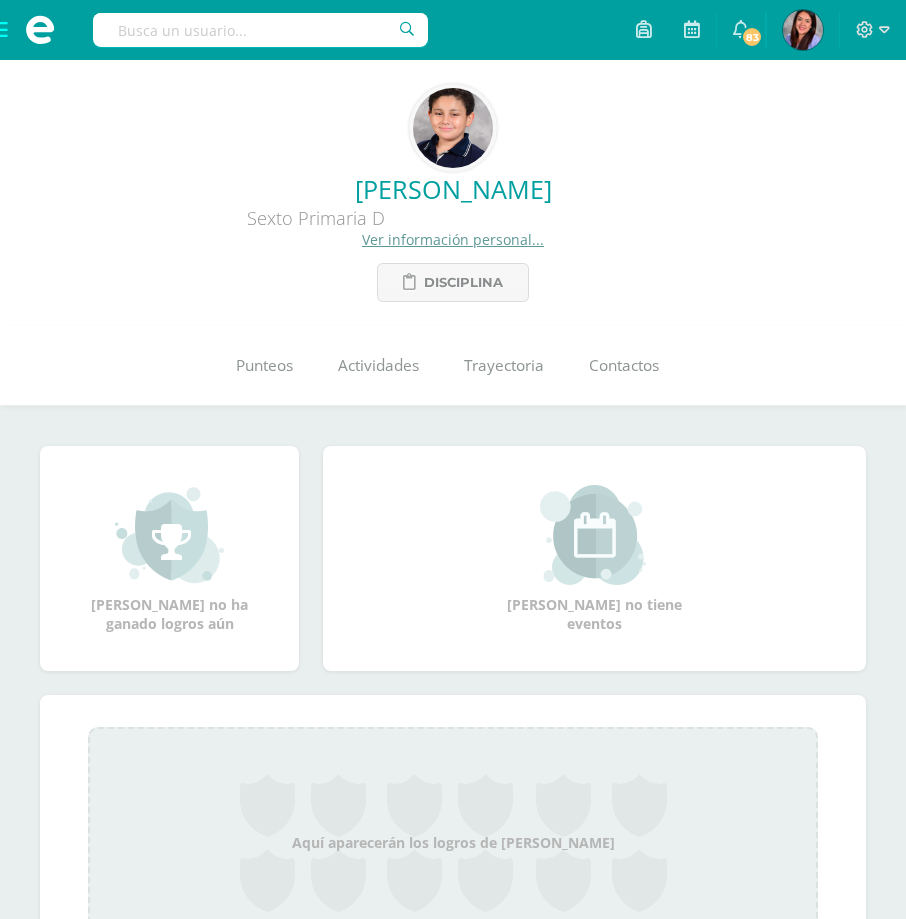 click on "Sexto Primaria D" at bounding box center [316, 218] 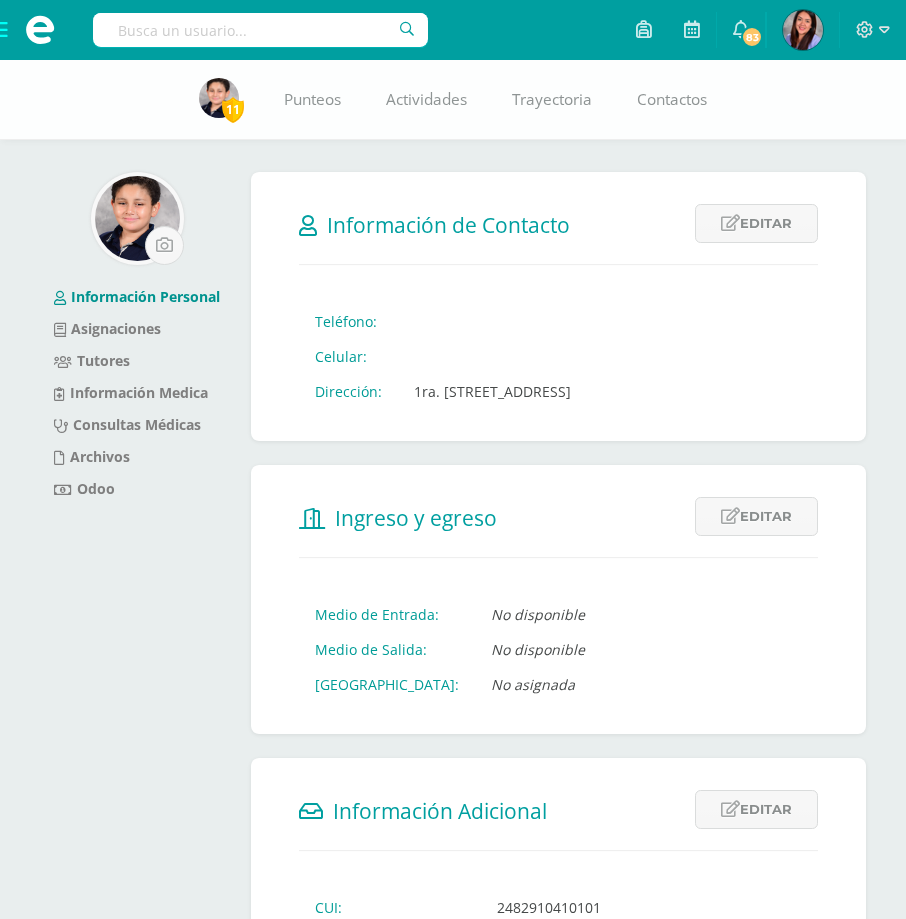 scroll, scrollTop: 0, scrollLeft: 0, axis: both 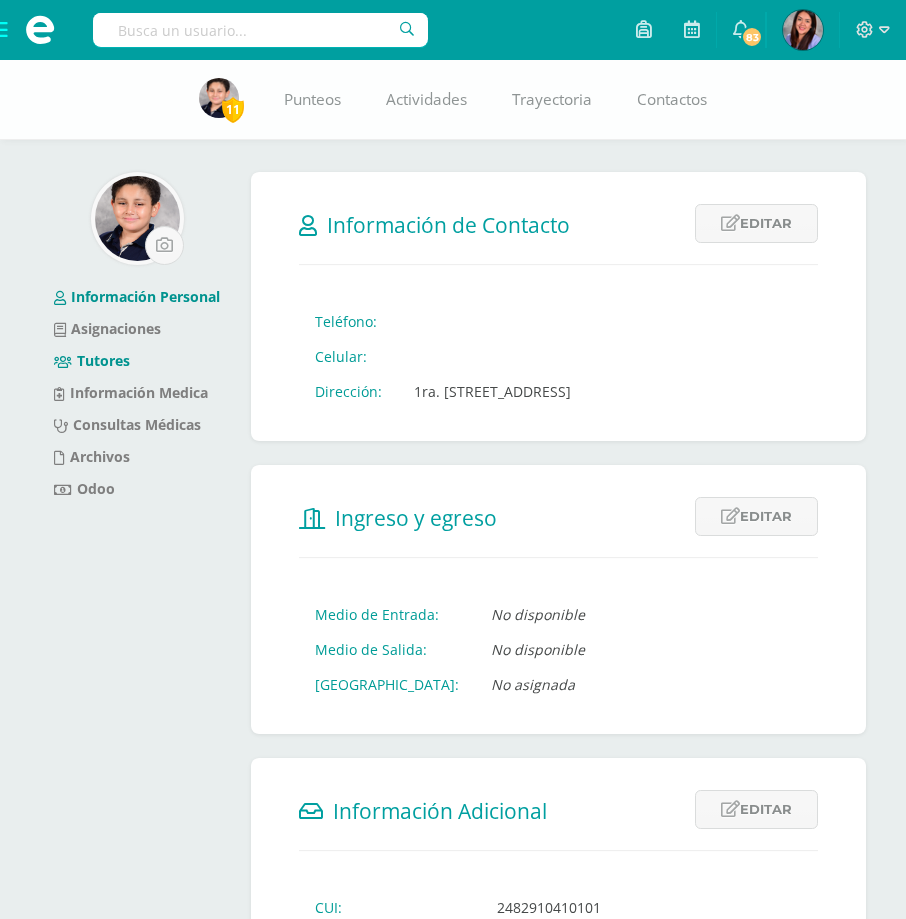 click on "Tutores" at bounding box center (92, 360) 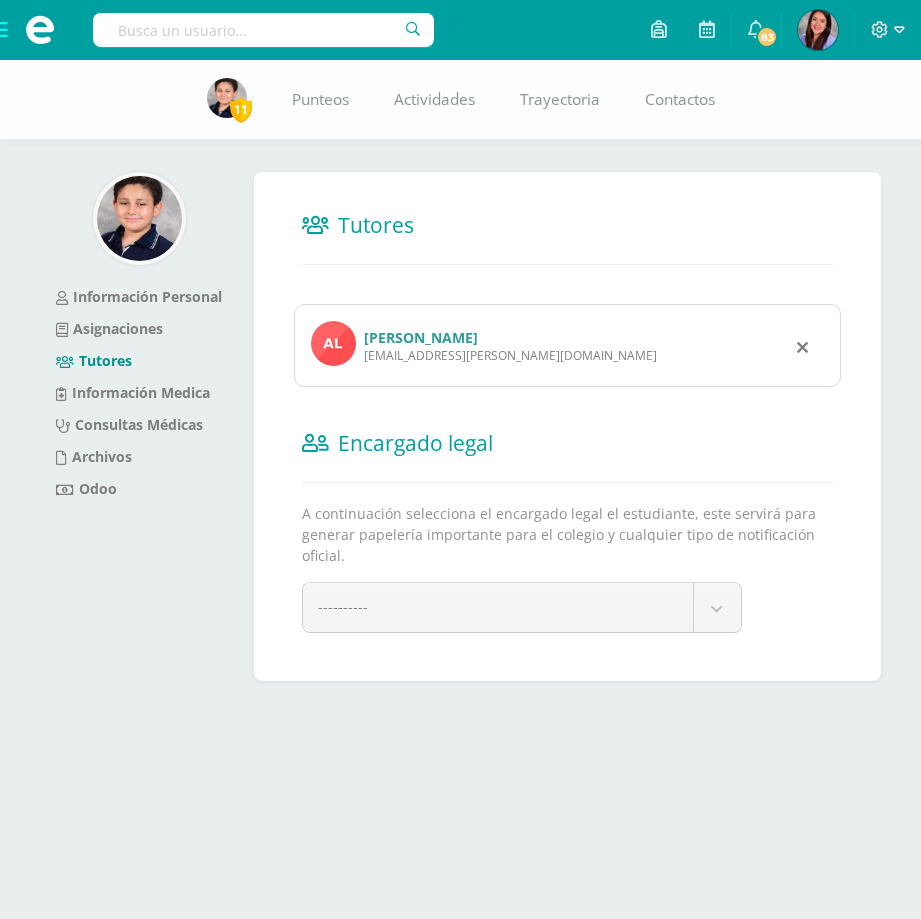scroll, scrollTop: 0, scrollLeft: 0, axis: both 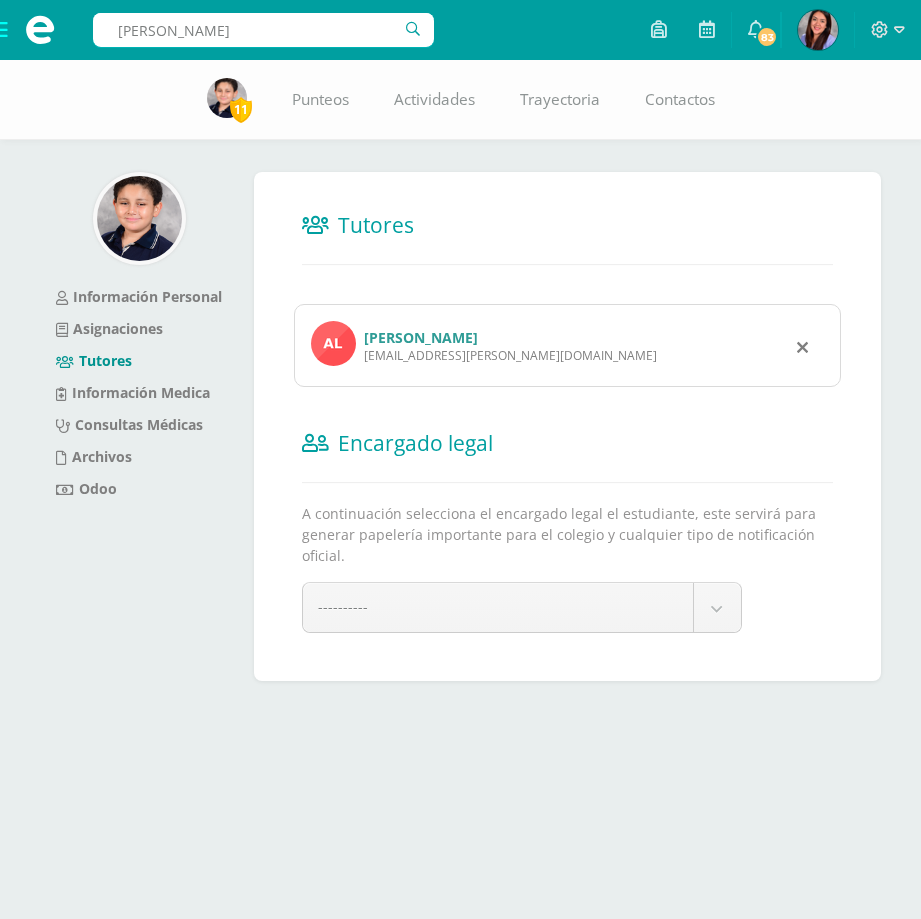 type on "mia illescas" 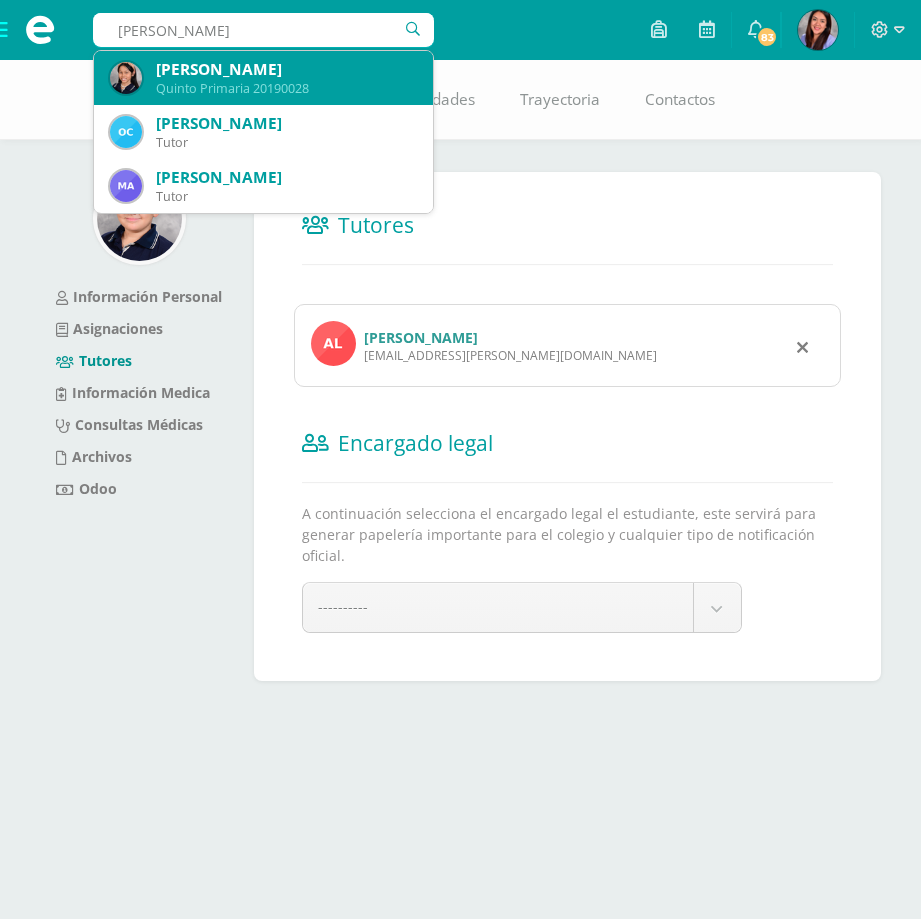click on "[PERSON_NAME]" at bounding box center [286, 69] 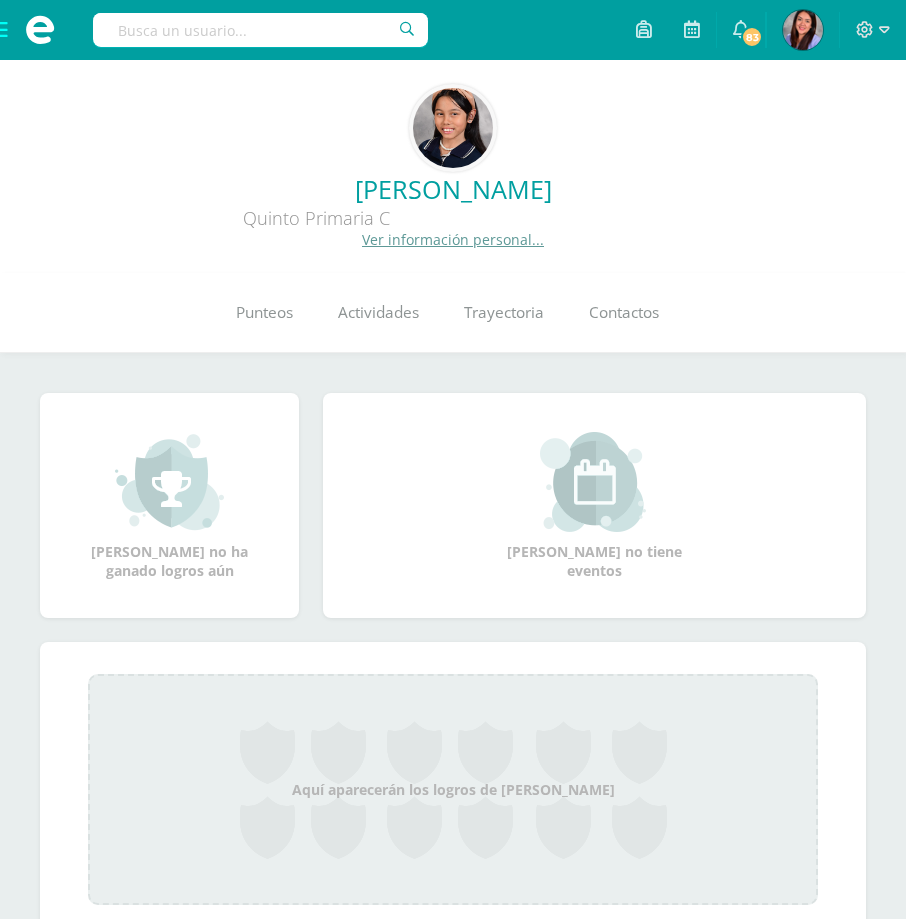 scroll, scrollTop: 0, scrollLeft: 0, axis: both 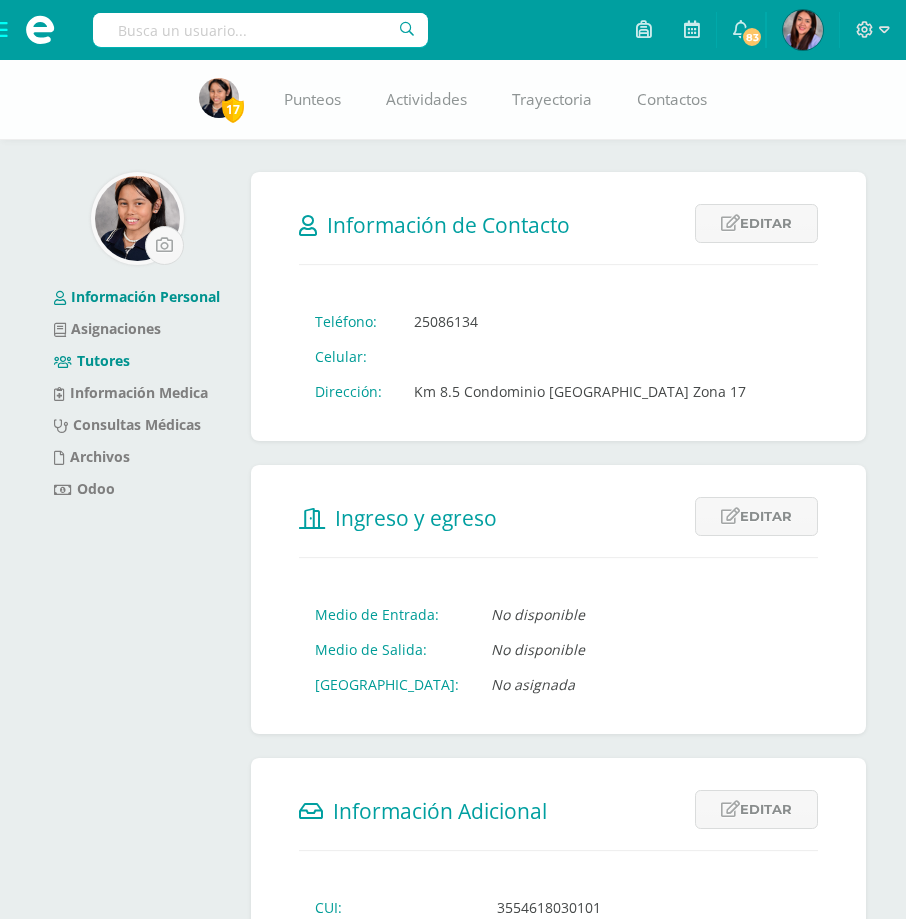 click on "Tutores" at bounding box center (92, 360) 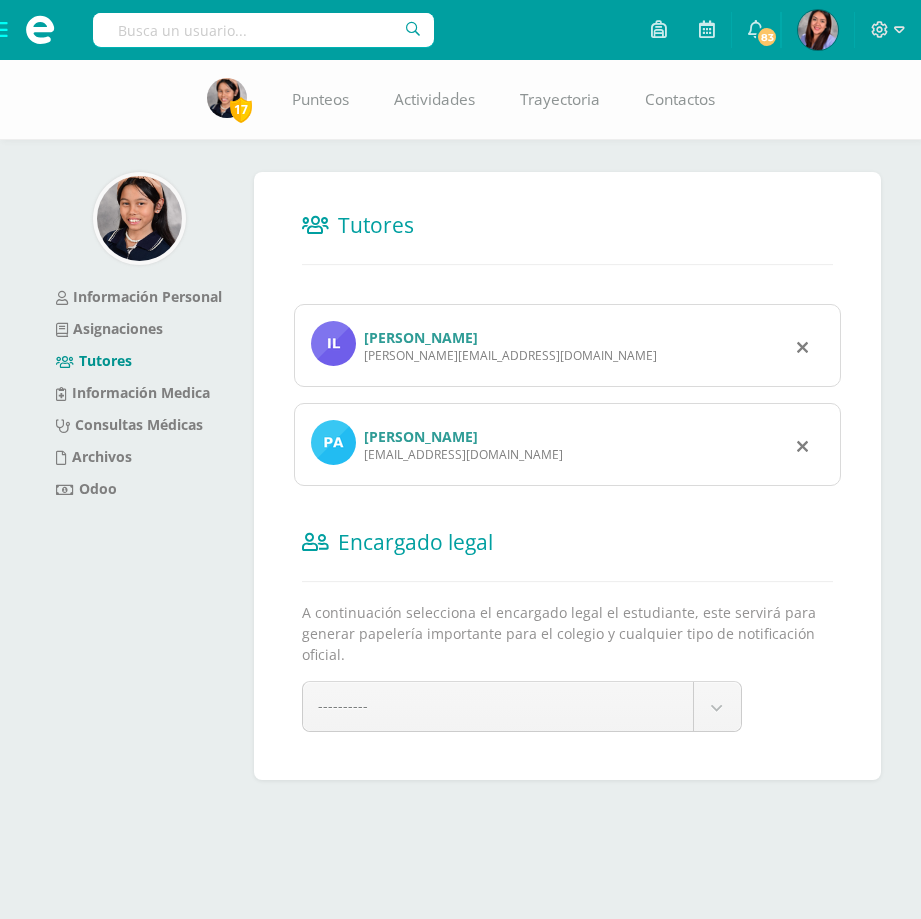 scroll, scrollTop: 0, scrollLeft: 0, axis: both 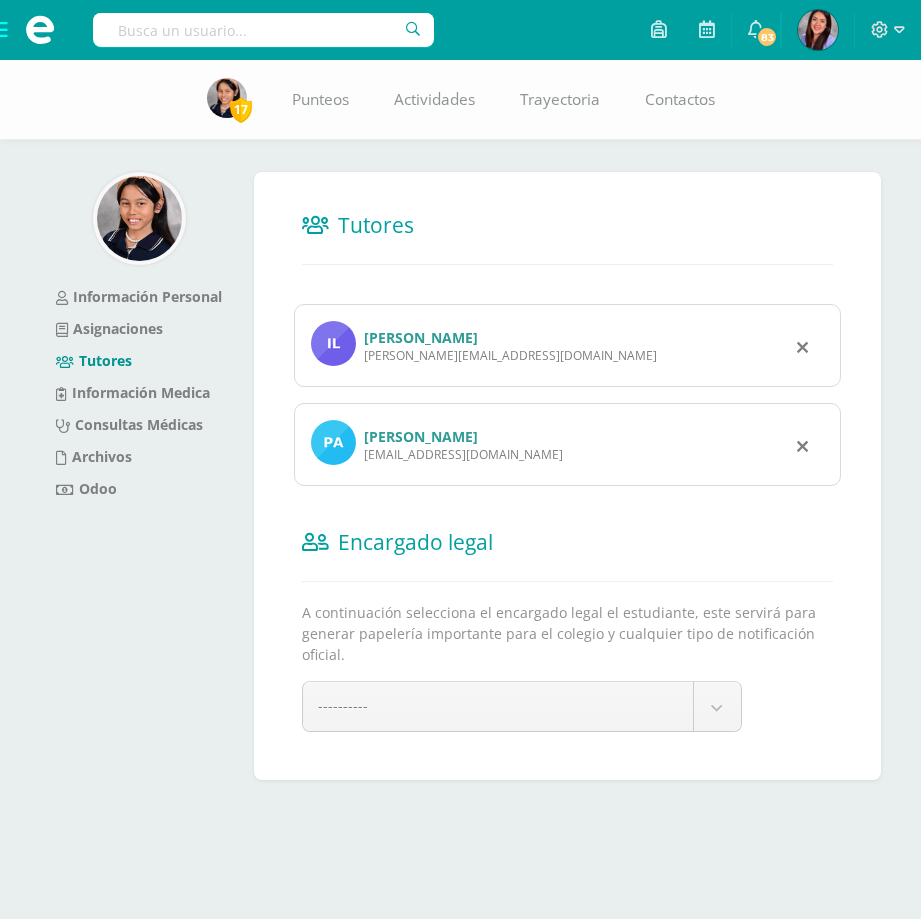 click on "[PERSON_NAME]" at bounding box center [421, 436] 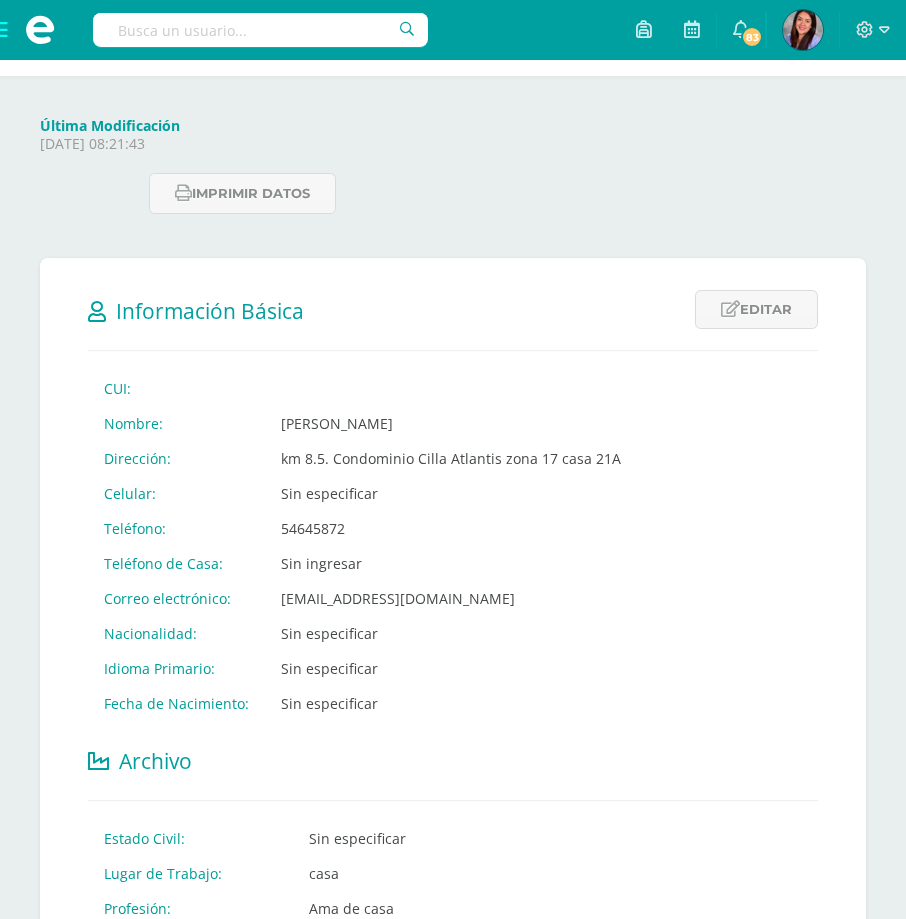 scroll, scrollTop: 0, scrollLeft: 0, axis: both 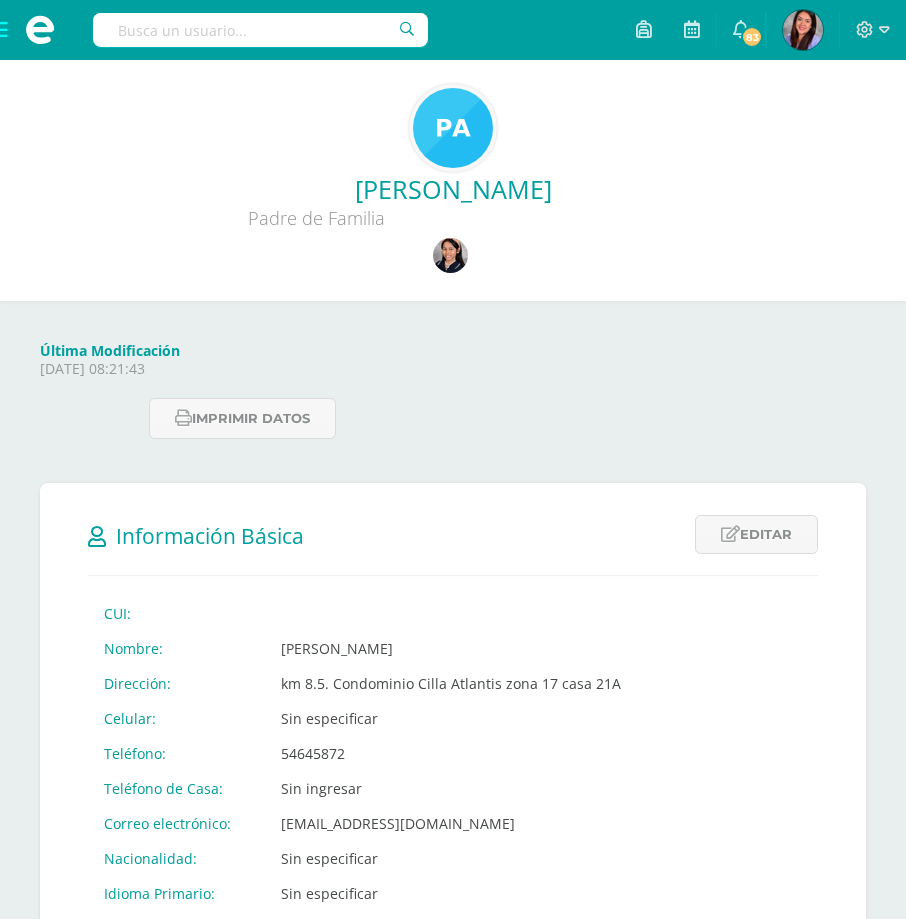 click at bounding box center (260, 30) 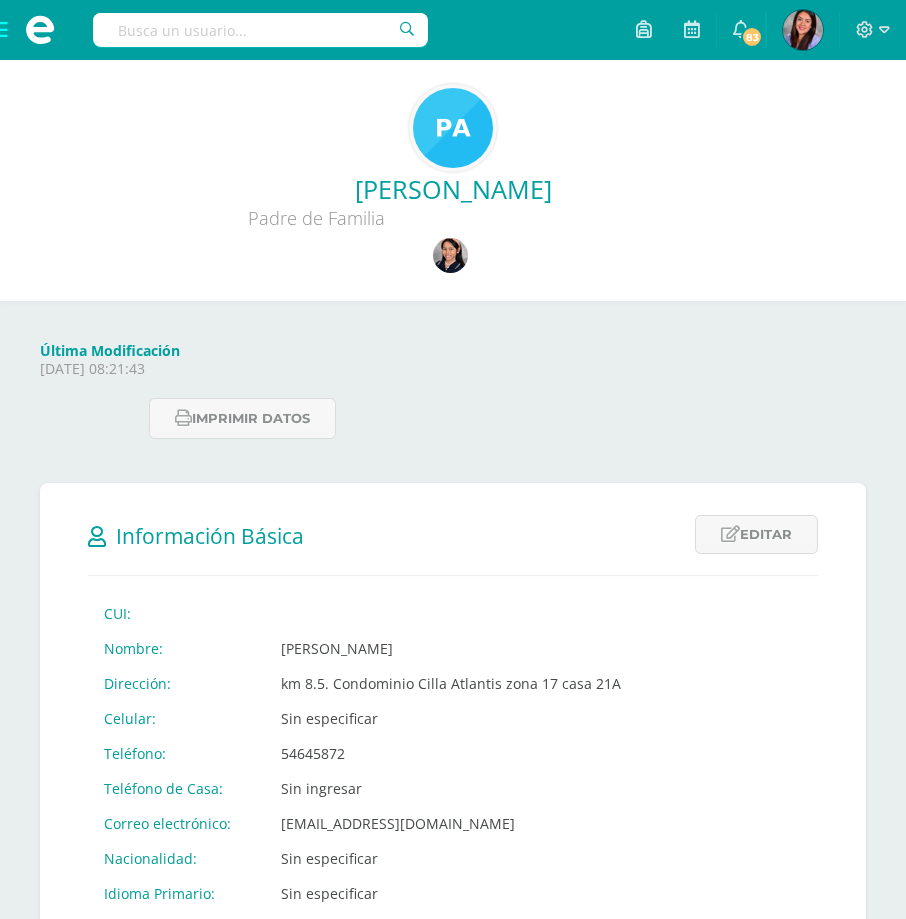 click on "[PERSON_NAME]" at bounding box center [453, 189] 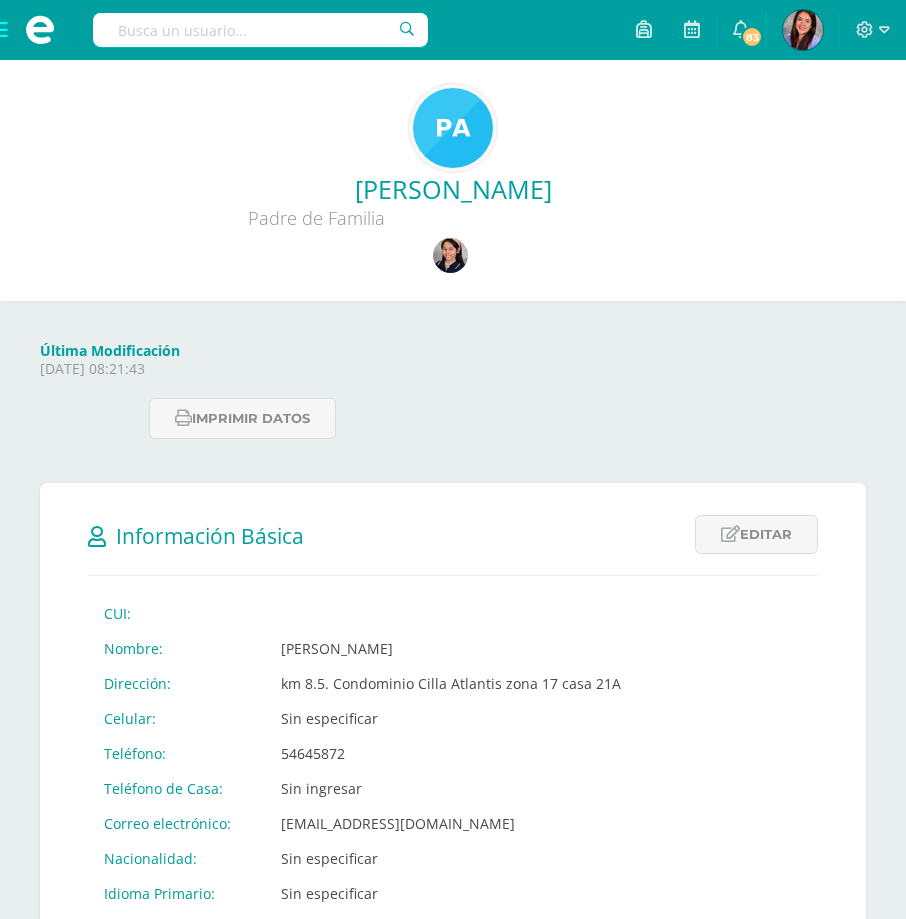 scroll, scrollTop: 0, scrollLeft: 0, axis: both 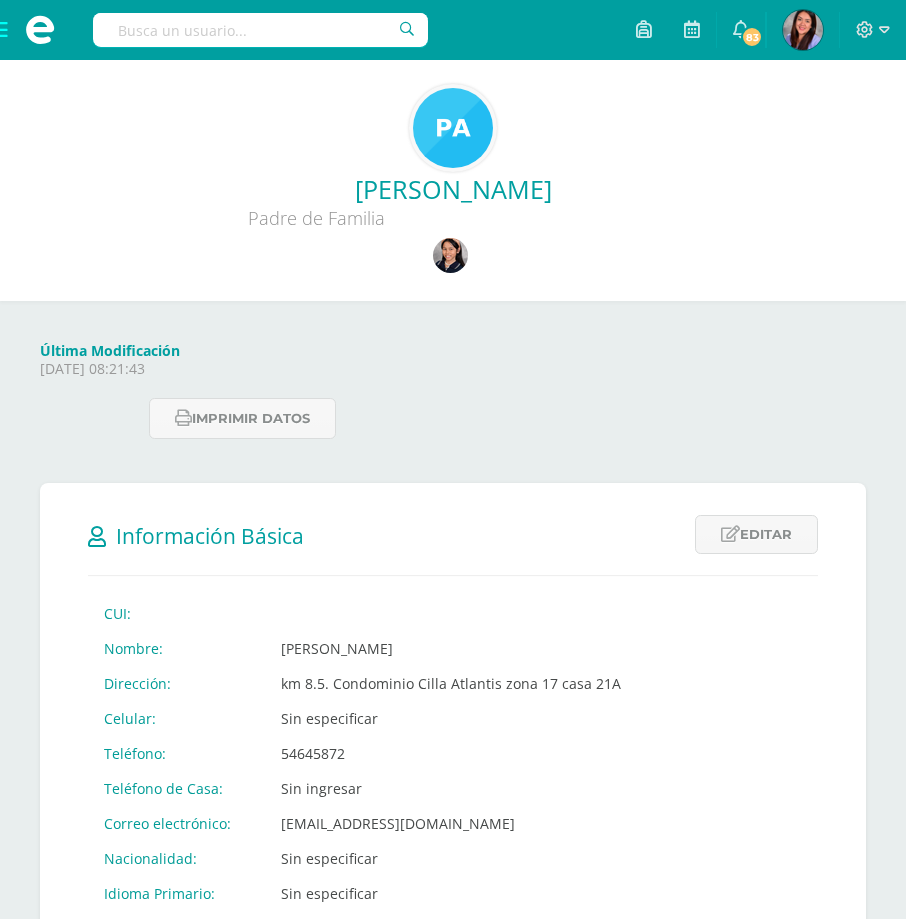 click at bounding box center (260, 30) 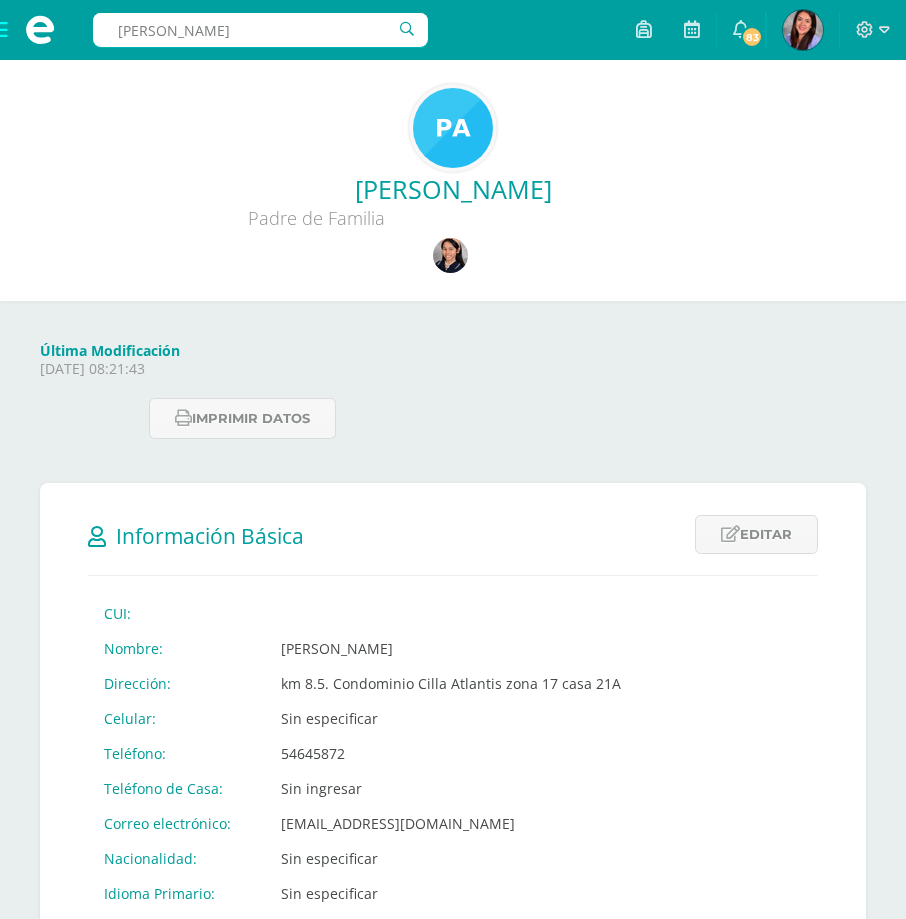 type on "ian mateo chimil" 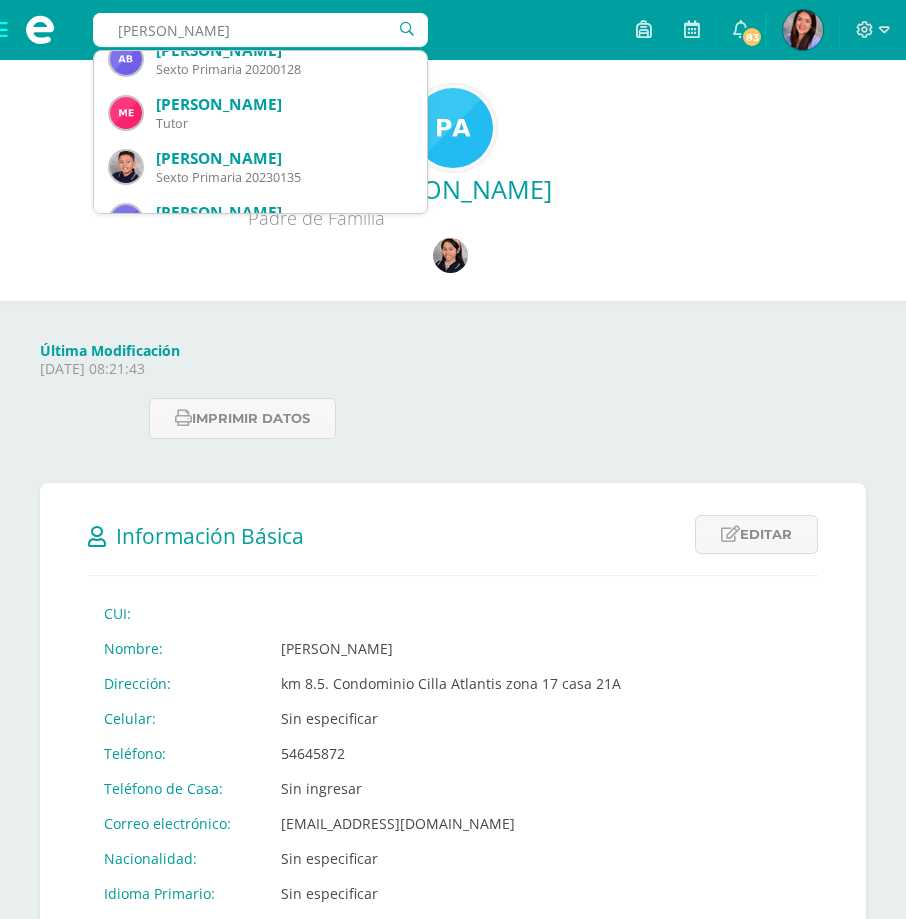 scroll, scrollTop: 0, scrollLeft: 0, axis: both 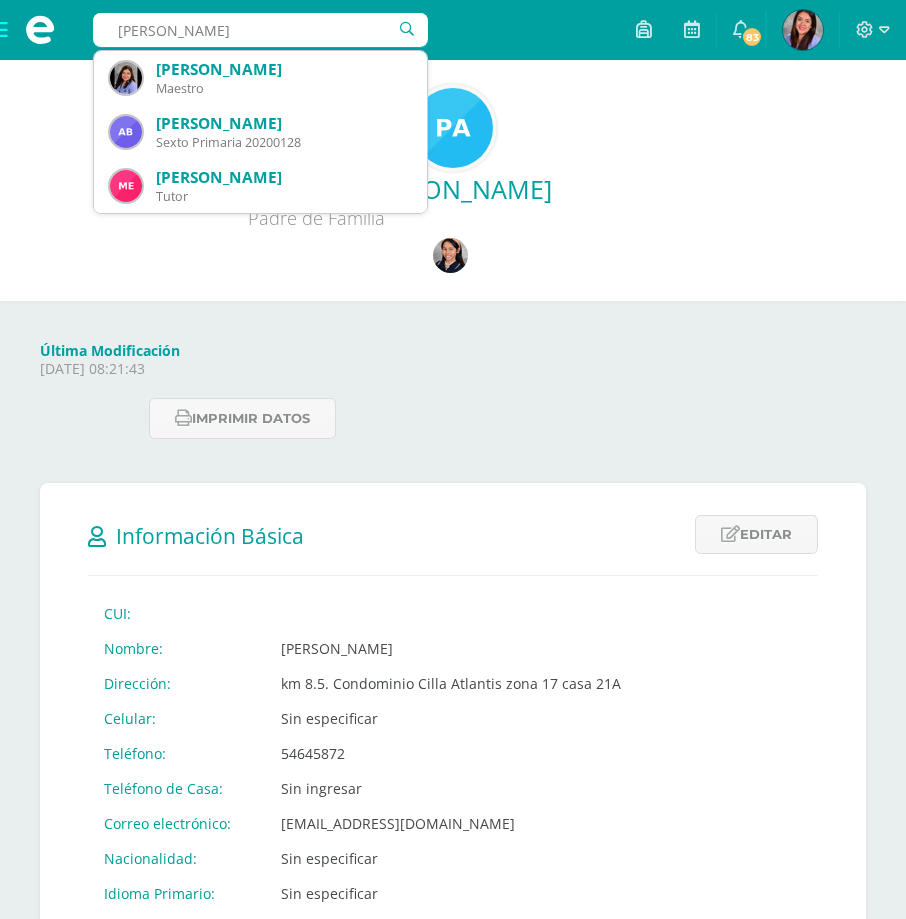 drag, startPoint x: 149, startPoint y: 29, endPoint x: -29, endPoint y: 29, distance: 178 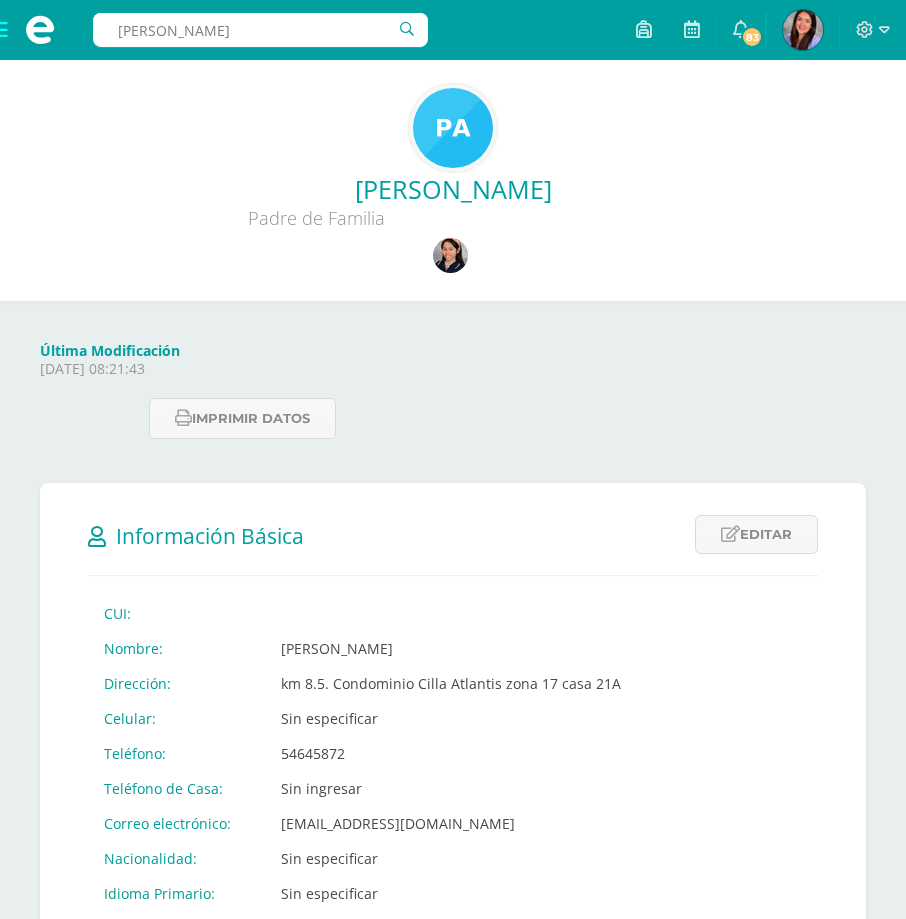 type on "santiago fabian chimil" 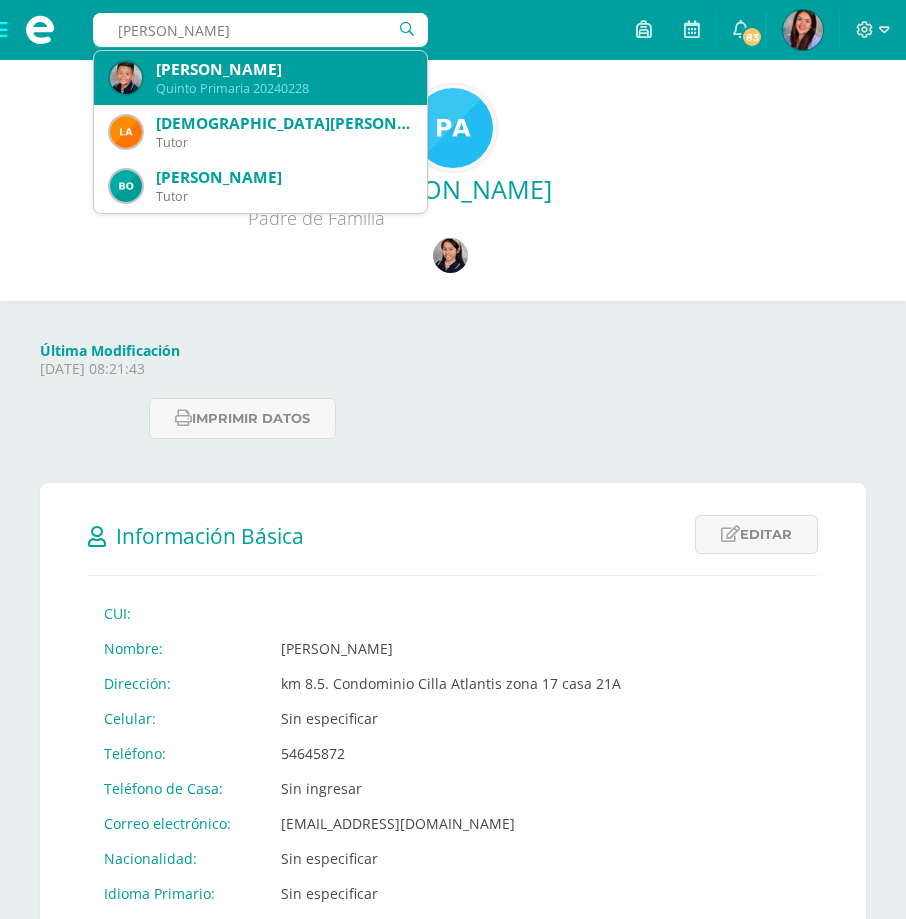 click on "Santiago Fabián Chimil Hernández" at bounding box center (283, 69) 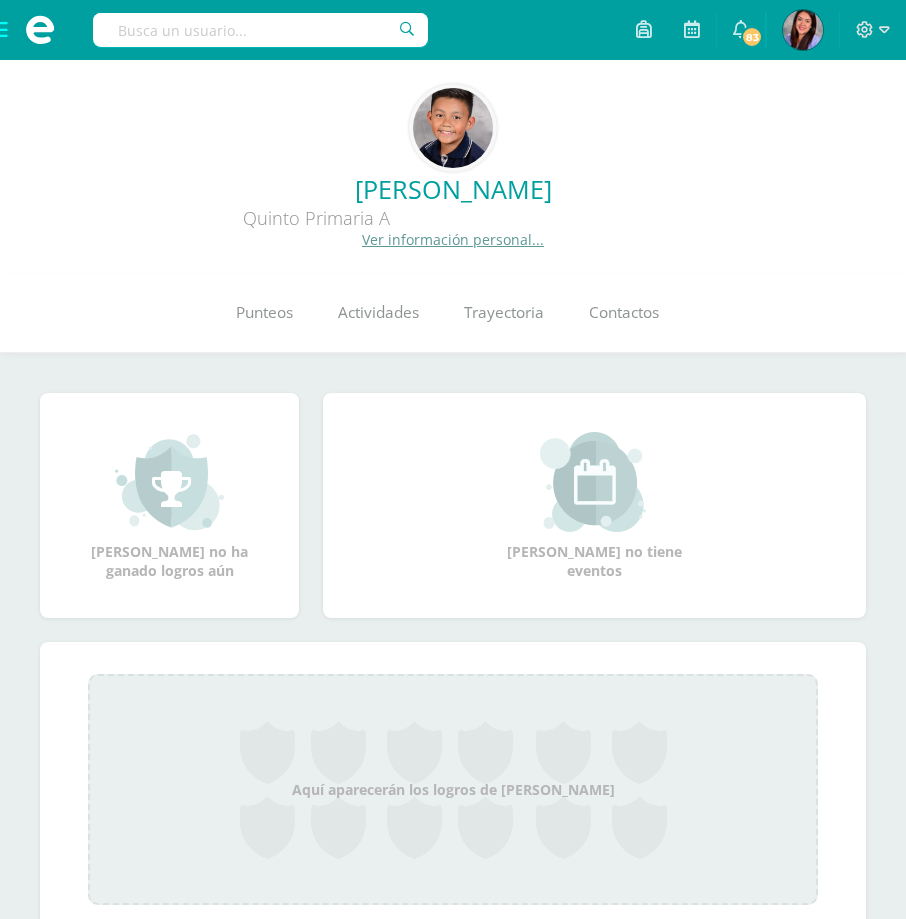 scroll, scrollTop: 0, scrollLeft: 0, axis: both 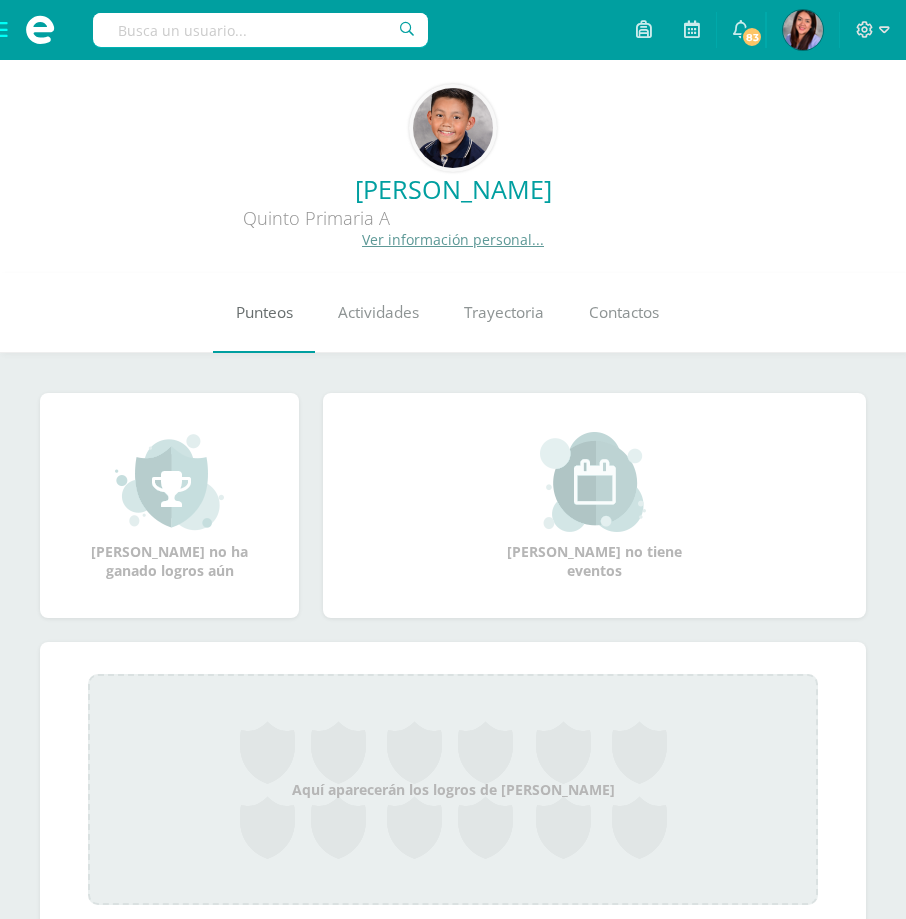 click on "Punteos" at bounding box center [264, 312] 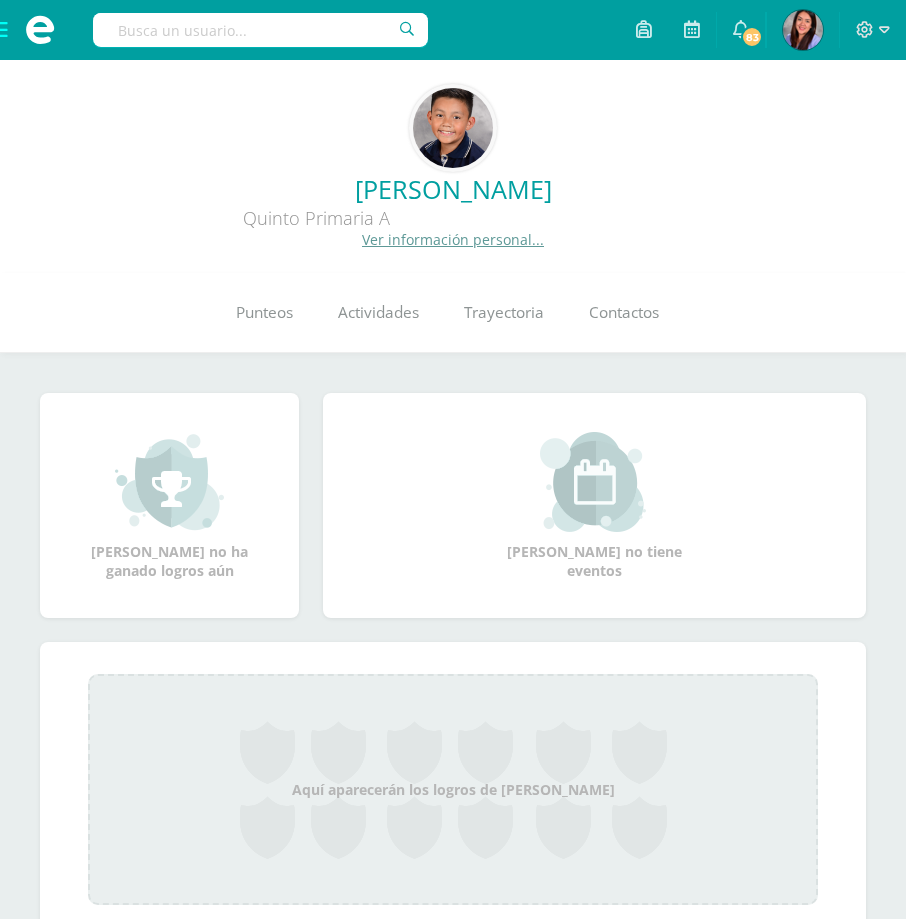 scroll, scrollTop: 0, scrollLeft: 0, axis: both 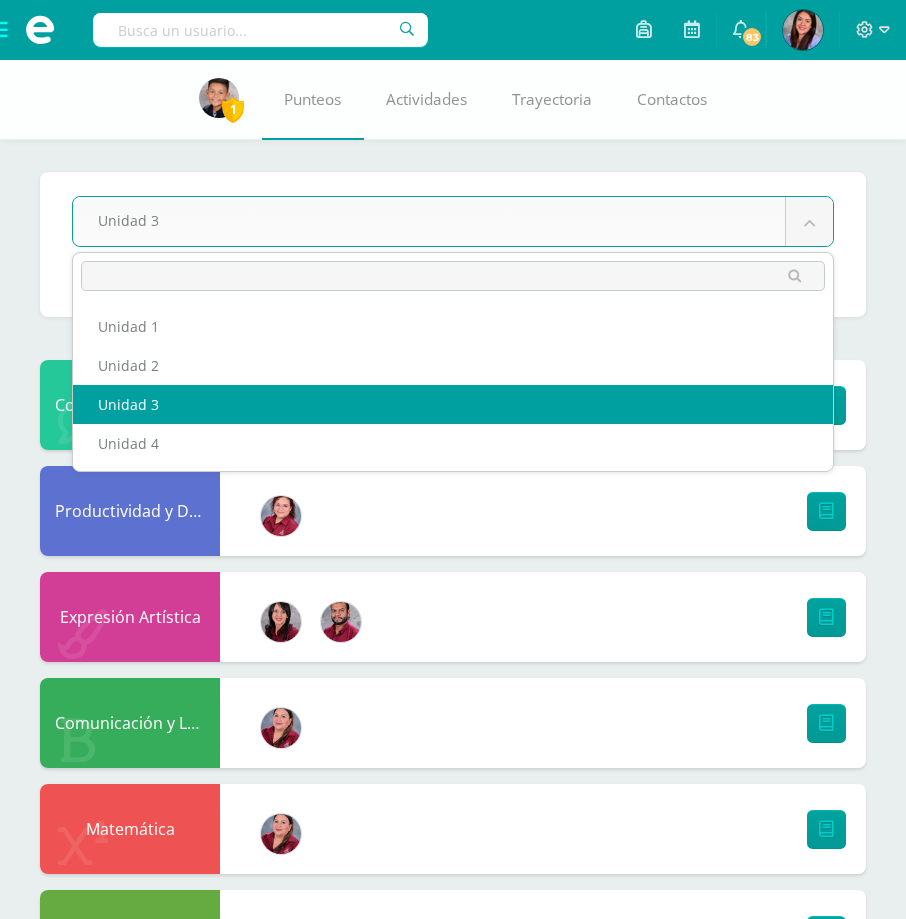 click on "Estudiantes Disciplina Asistencia Mis cursos Archivos Reportes Soporte
Centro de ayuda
Últimas actualizaciones
10+ Cerrar panel  Configuración
Cerrar sesión
[PERSON_NAME]
Mi Perfil 83 83 Avisos
2276
avisos sin leer
Avisos Soporte Edoo  te envió un aviso
[DATE]
[PERSON_NAME]  te envió un aviso
Convivencia de sección:
Estimados padres de familia:
Reciban un cordial saludo deseando muchas bendiciones para ustedes y sus seres queridos.
Adjunto circular 25 - 2025, solicitando la lectura de la misma.
Cualquier inquietud estamos para servirles.
En [DEMOGRAPHIC_DATA] y [PERSON_NAME][DATE]
Liceo Guatemala  te envió un aviso
[DATE]
Liceo [GEOGRAPHIC_DATA]" at bounding box center (453, 775) 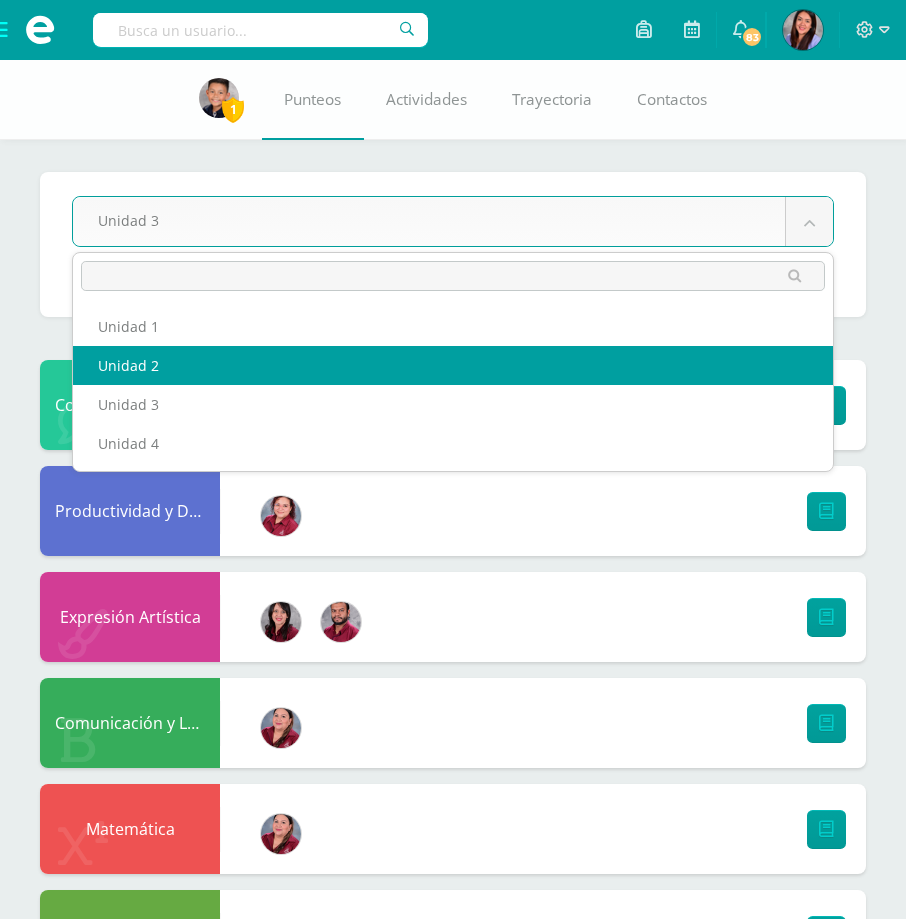 select on "Unidad 2" 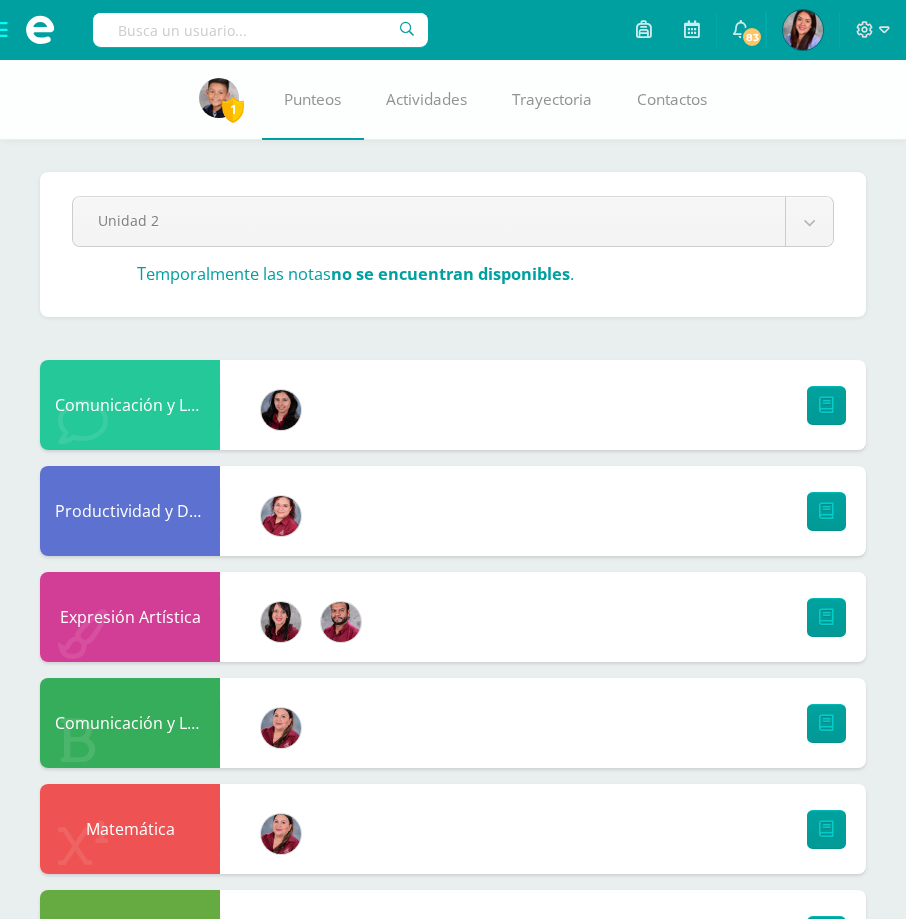 scroll, scrollTop: 0, scrollLeft: 0, axis: both 